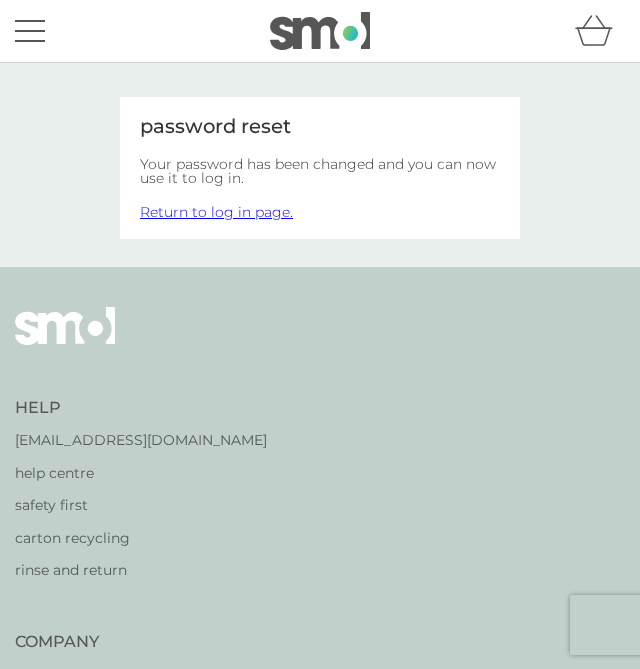 scroll, scrollTop: 0, scrollLeft: 0, axis: both 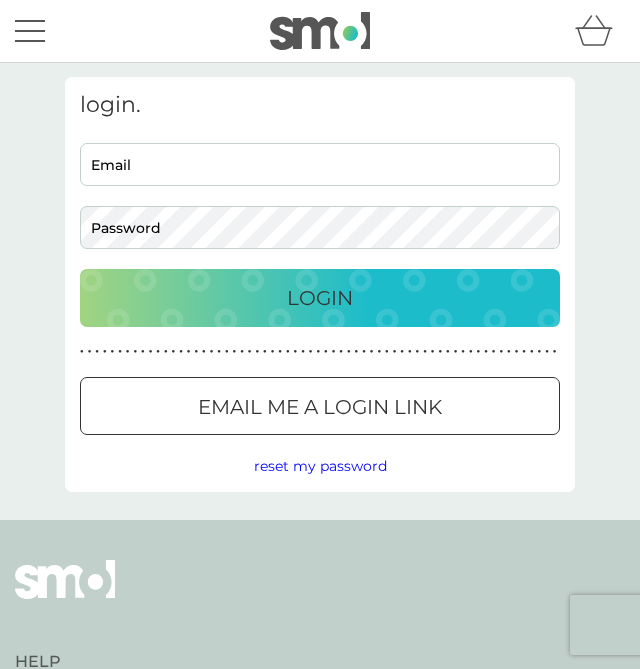 type on "[EMAIL_ADDRESS][DOMAIN_NAME]" 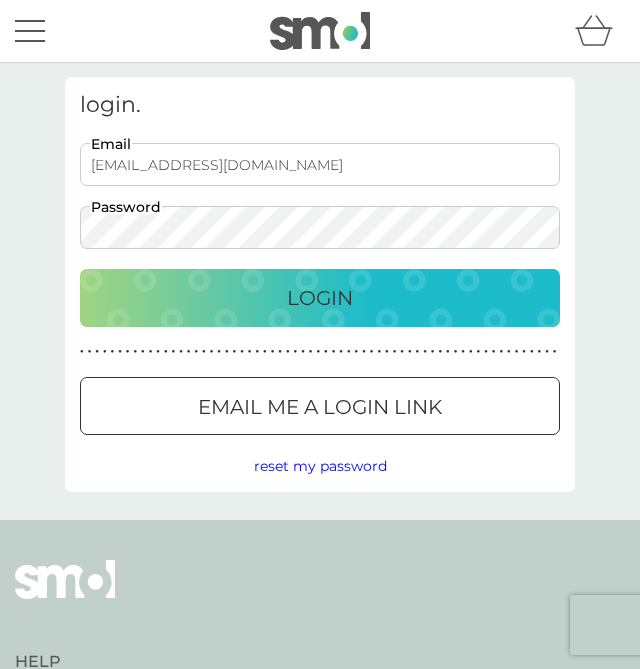 click on "Login" at bounding box center [320, 298] 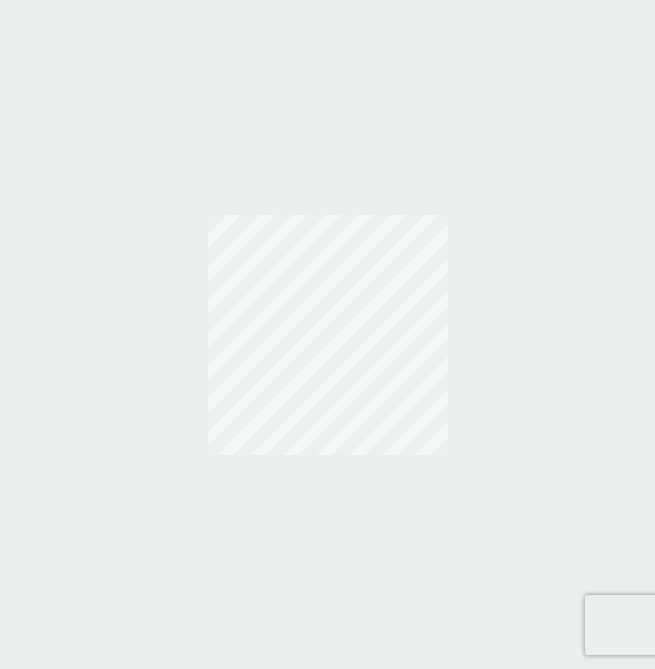 scroll, scrollTop: 0, scrollLeft: 0, axis: both 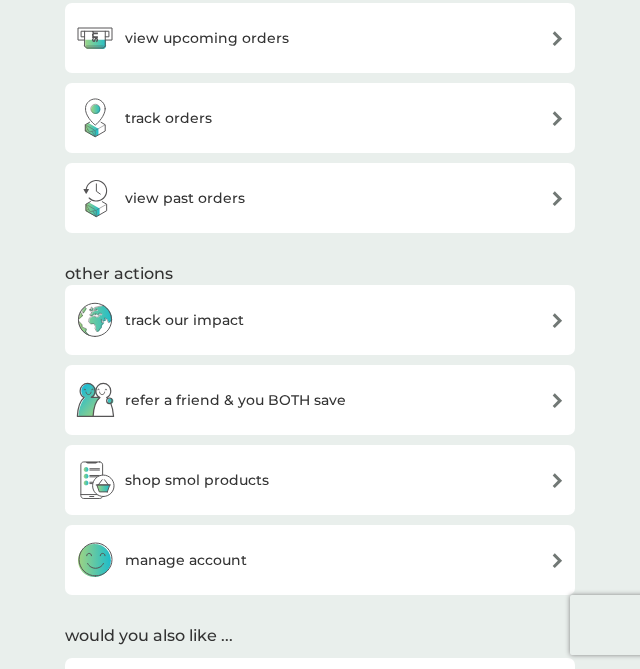 click on "track our impact" at bounding box center (320, 320) 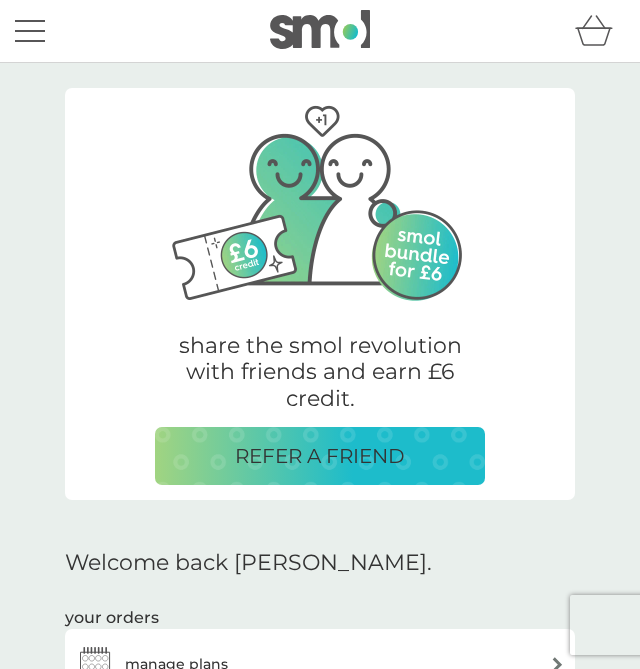 scroll, scrollTop: 706, scrollLeft: 0, axis: vertical 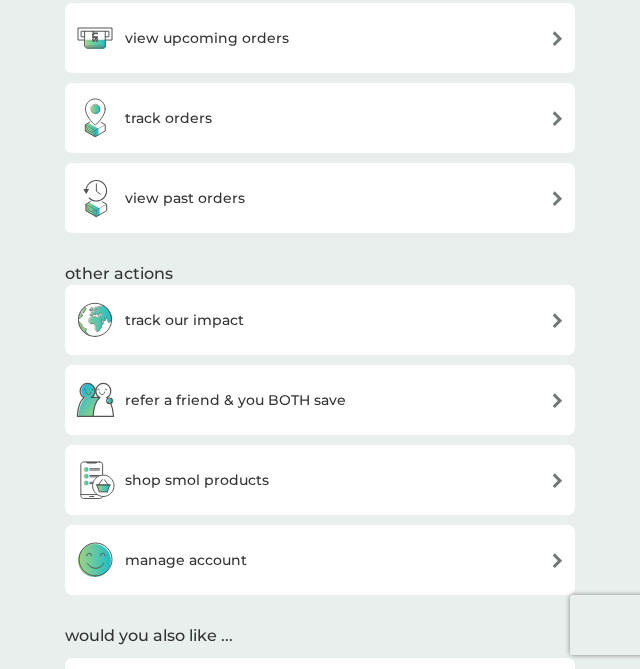 click on "refer a friend & you BOTH save" at bounding box center (235, 400) 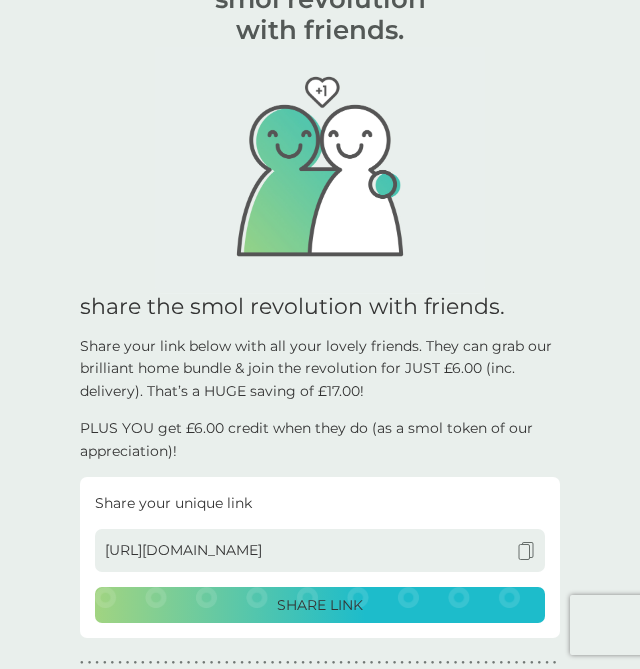 scroll, scrollTop: 0, scrollLeft: 0, axis: both 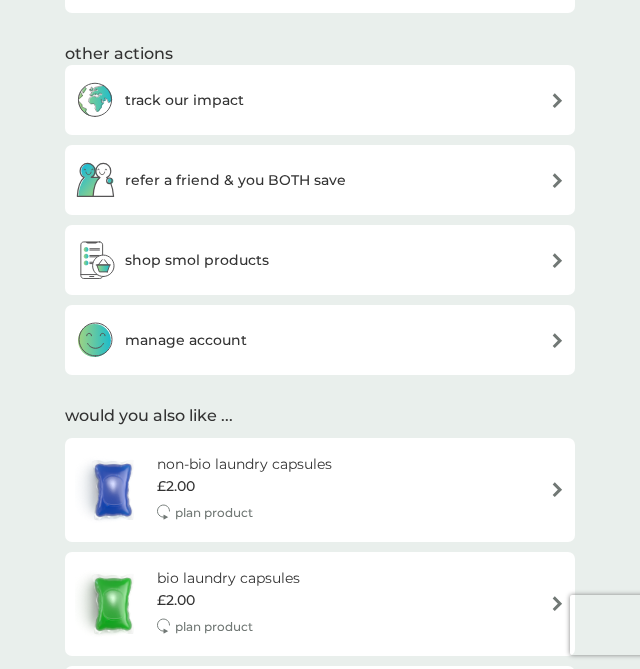 click on "manage account" at bounding box center (186, 340) 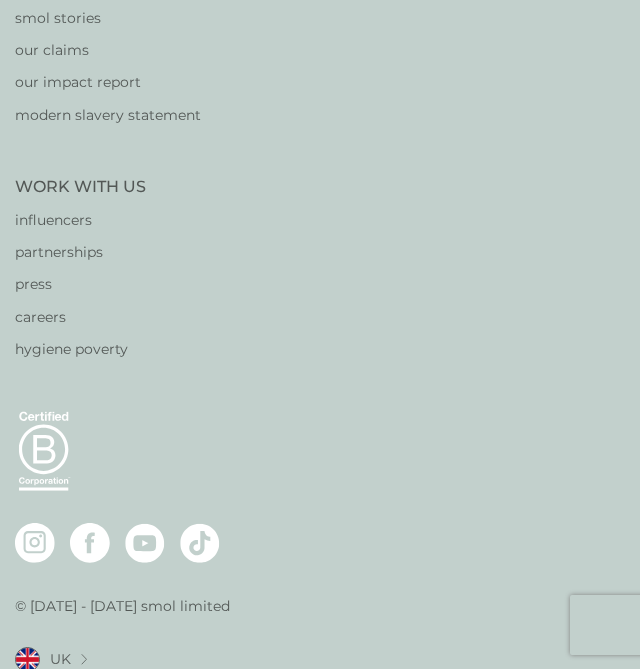 scroll, scrollTop: 0, scrollLeft: 0, axis: both 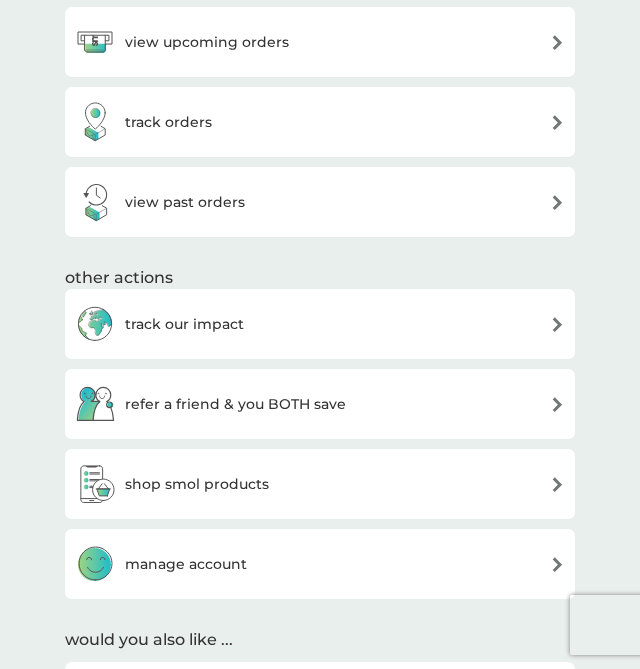 click at bounding box center [557, 404] 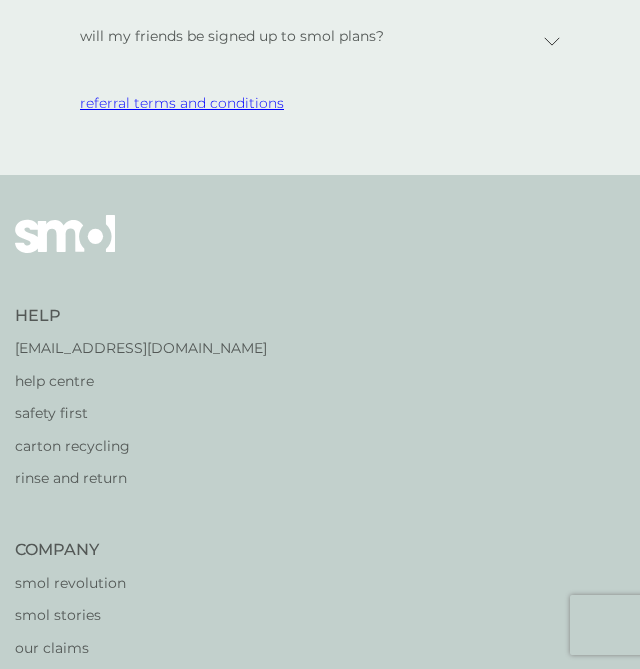 scroll, scrollTop: 1140, scrollLeft: 0, axis: vertical 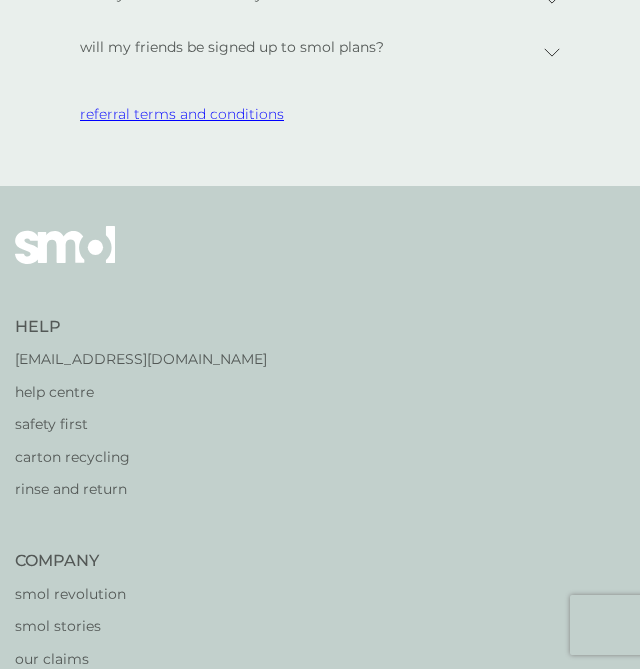 click on "referral terms and conditions" at bounding box center [182, 114] 